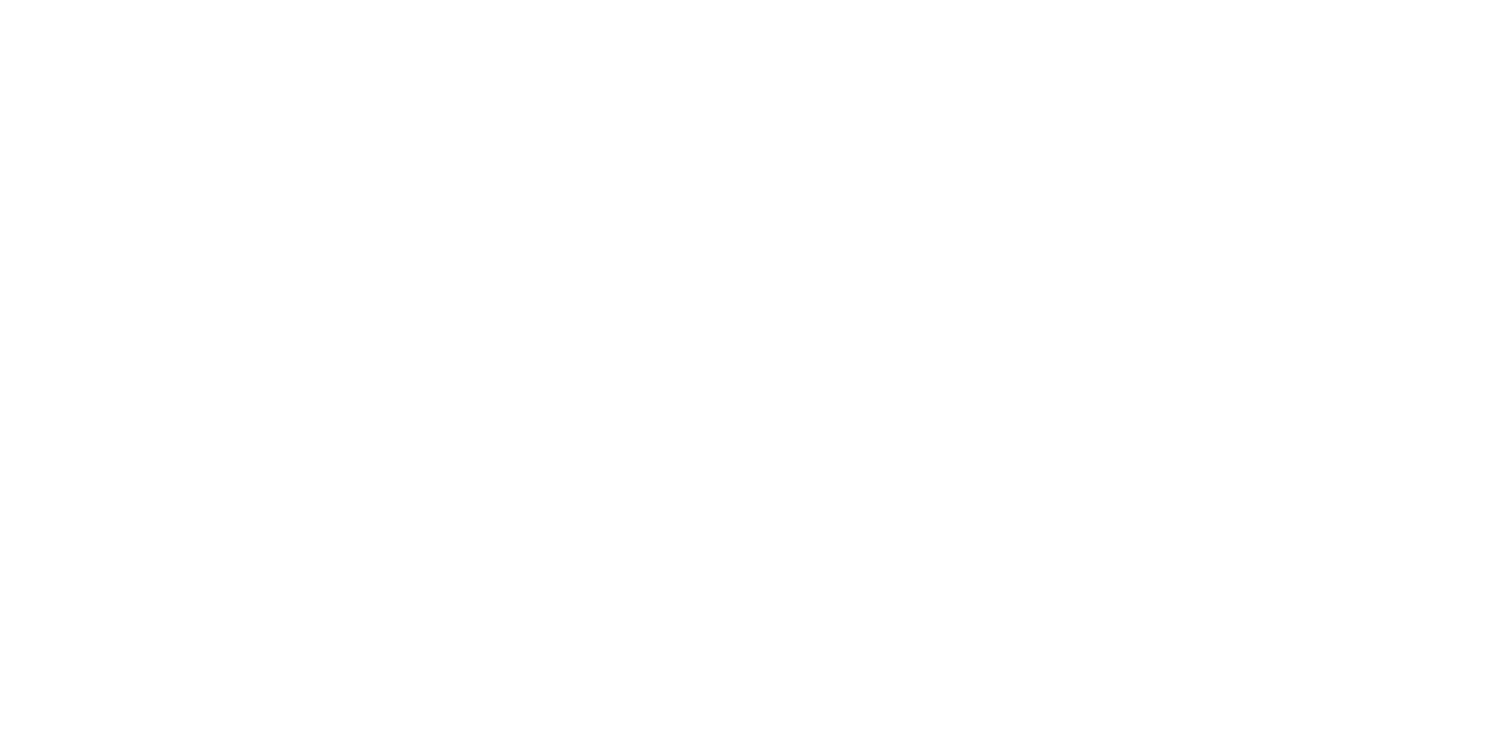 scroll, scrollTop: 0, scrollLeft: 0, axis: both 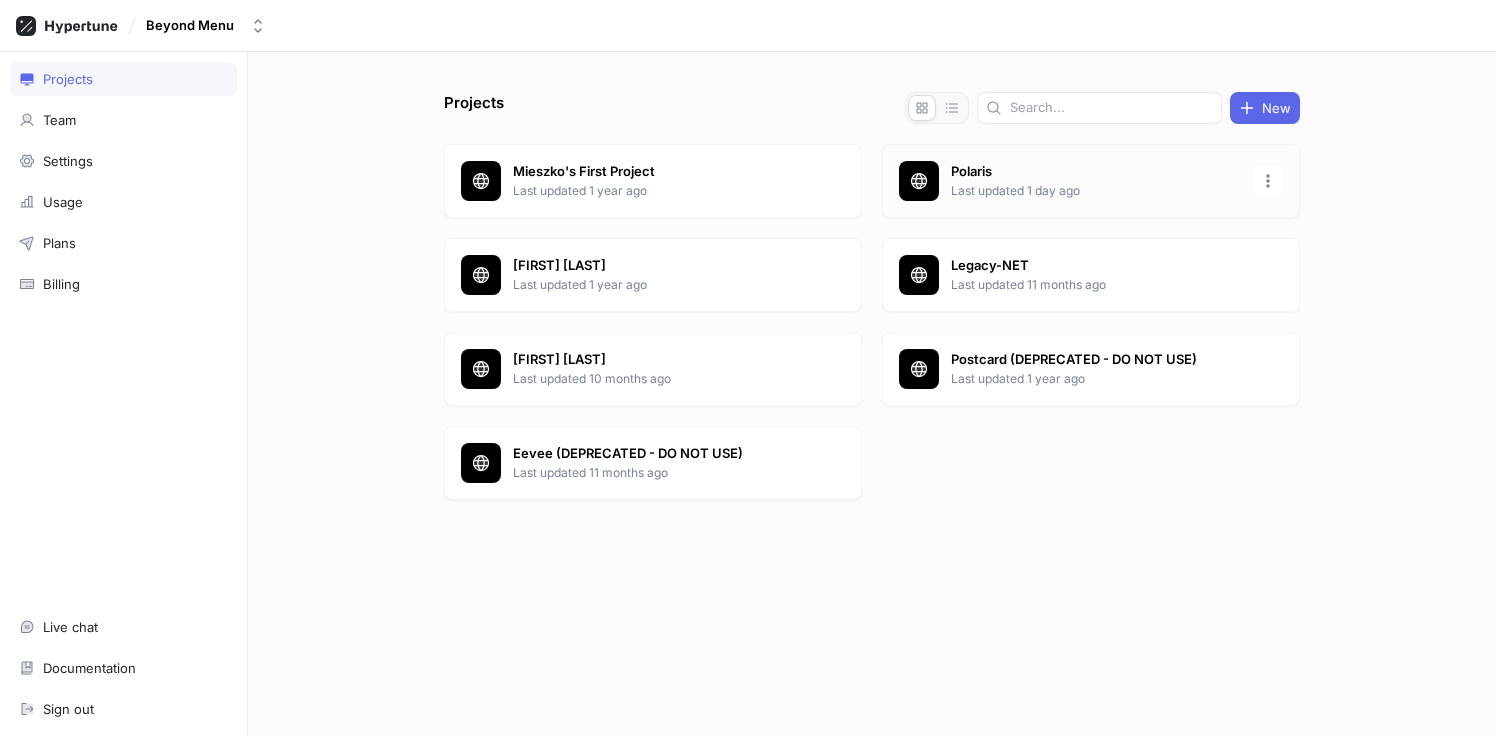 click on "Polaris Last updated [DURATION]" at bounding box center (1091, 181) 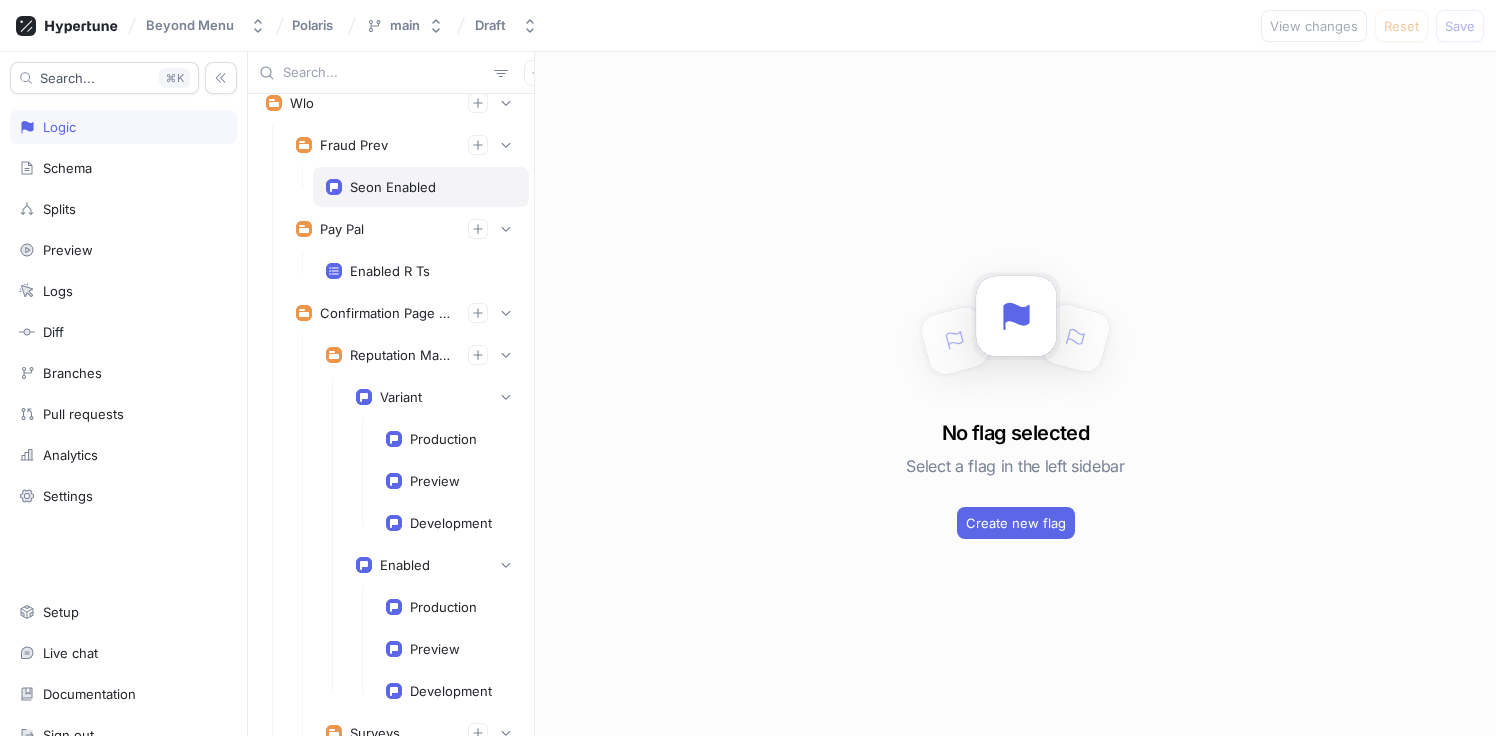 scroll, scrollTop: 0, scrollLeft: 0, axis: both 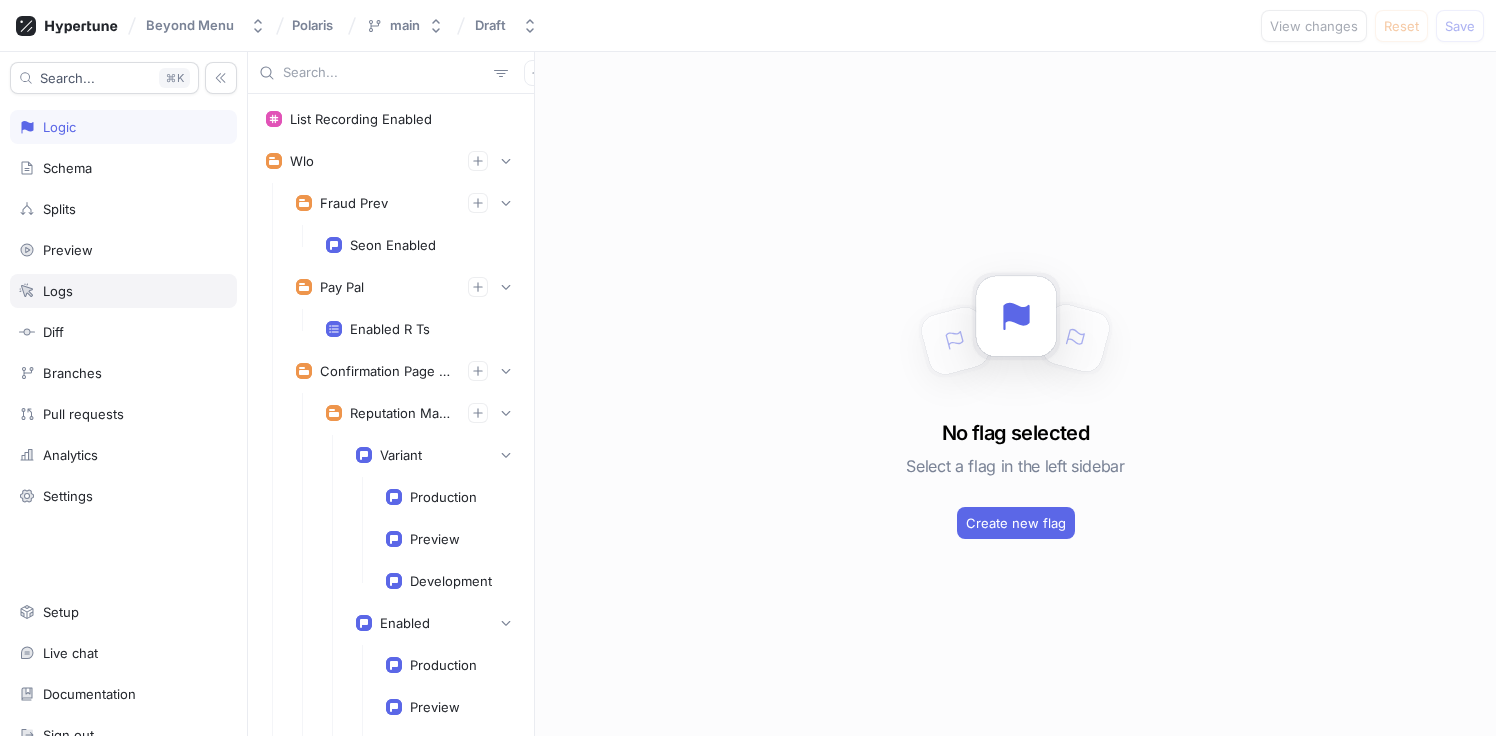 click on "Logs" at bounding box center (123, 291) 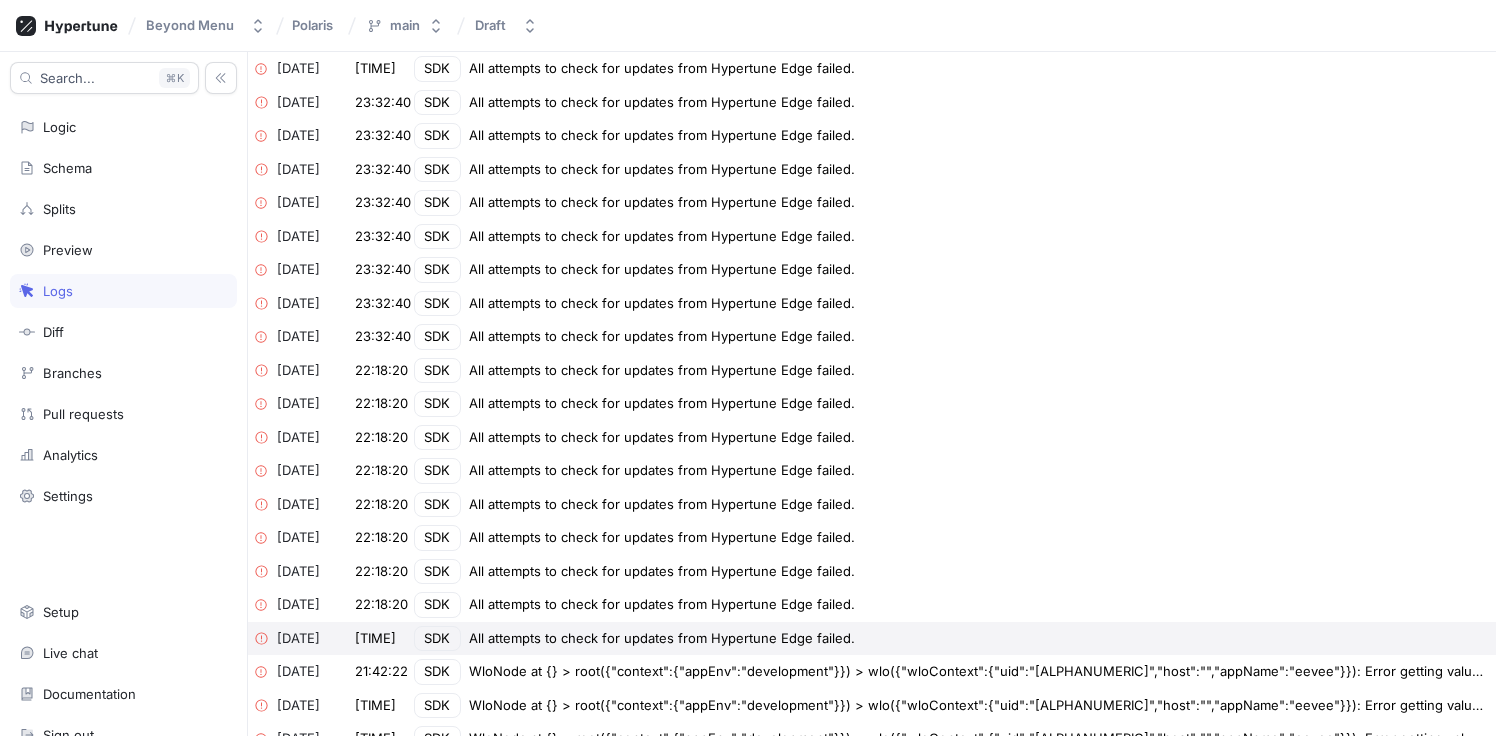 click on "All attempts to check for updates from Hypertune Edge failed." at bounding box center [662, 639] 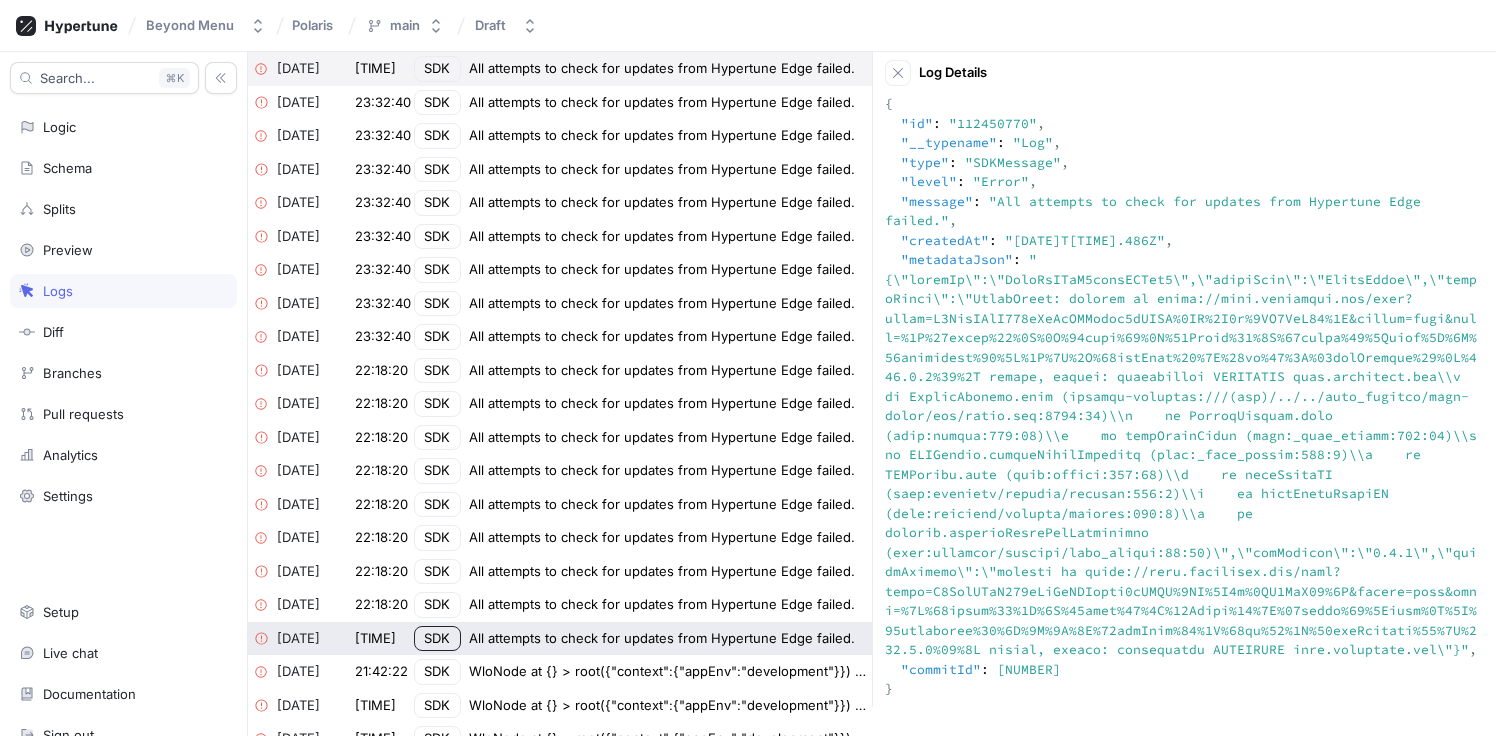 click on "All attempts to check for updates from Hypertune Edge failed." at bounding box center (662, 69) 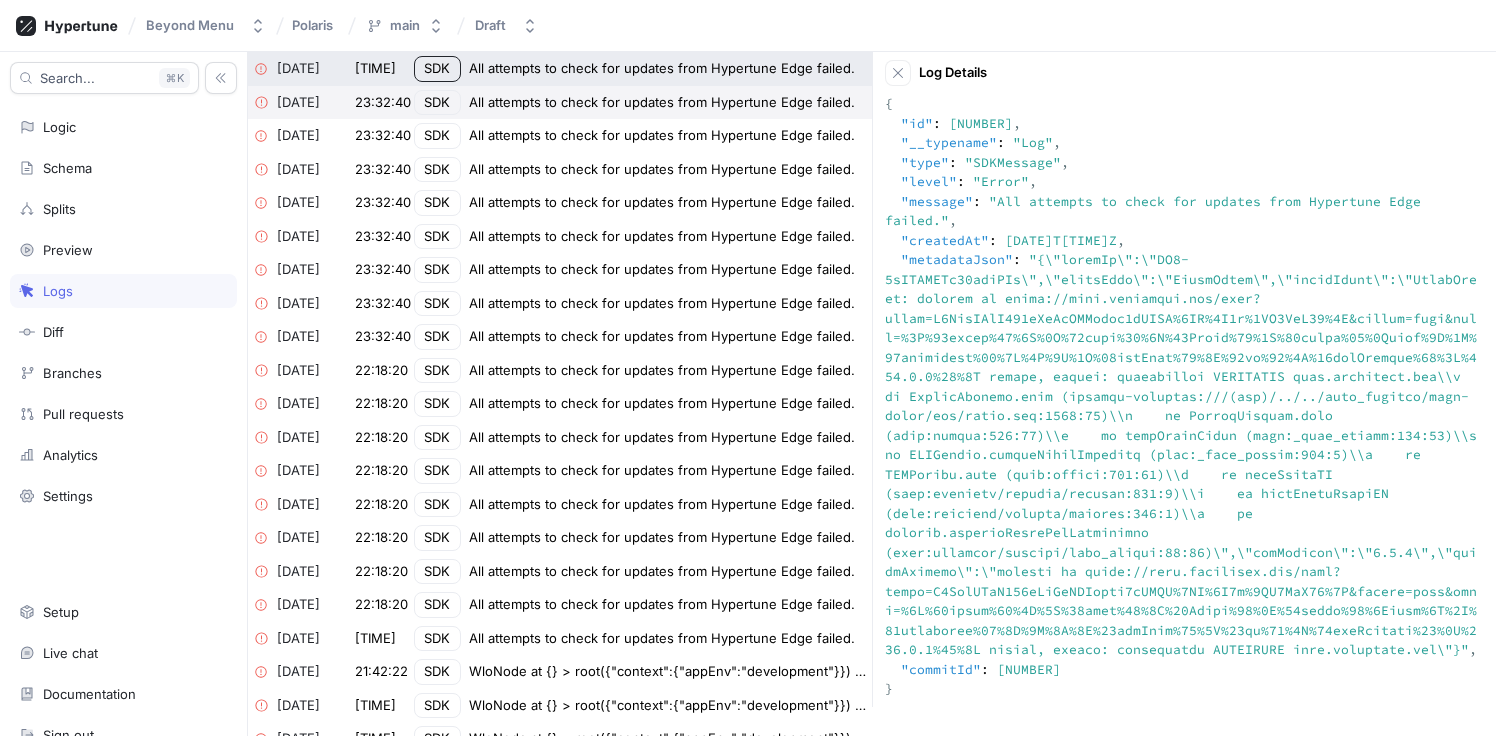 click on "SDK" at bounding box center (437, 103) 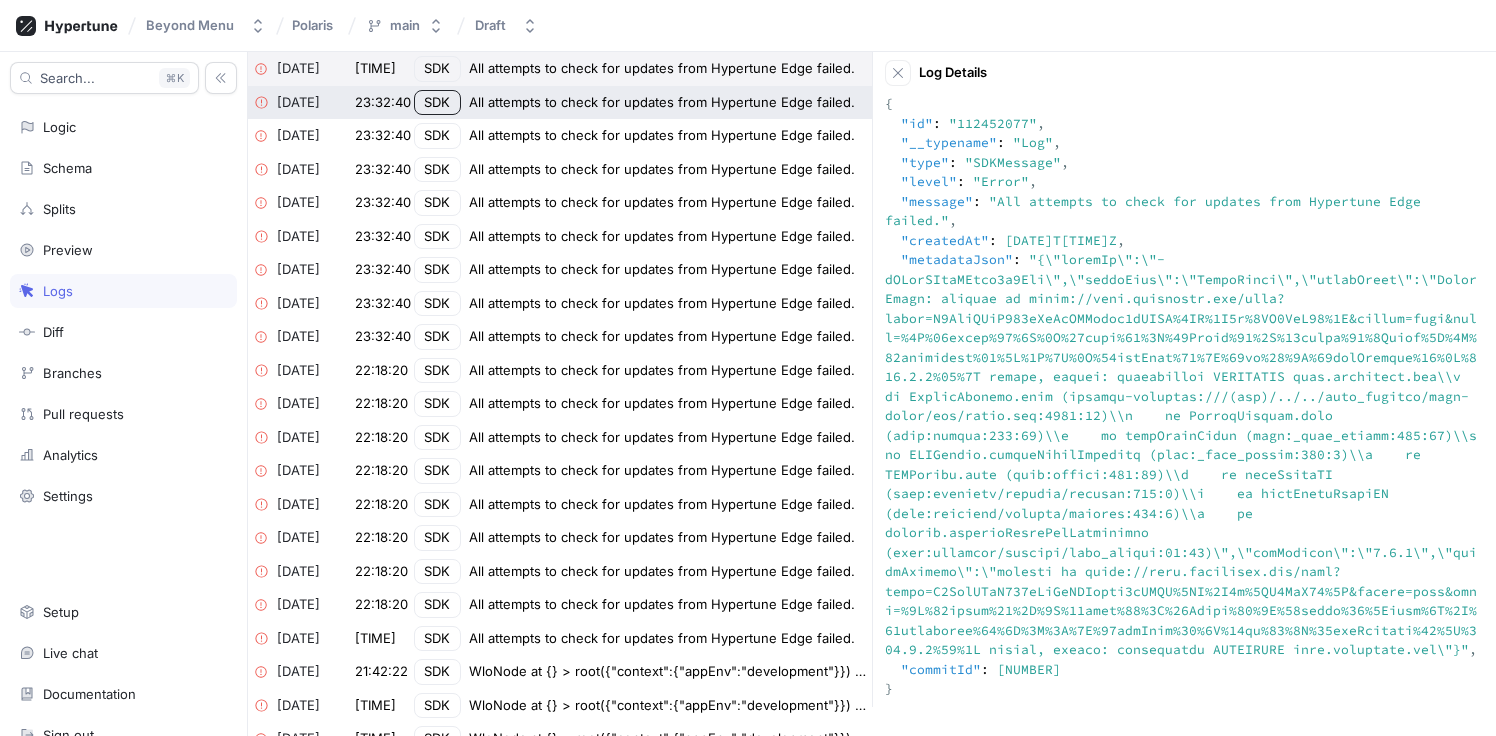 click on "SDK" at bounding box center [437, 69] 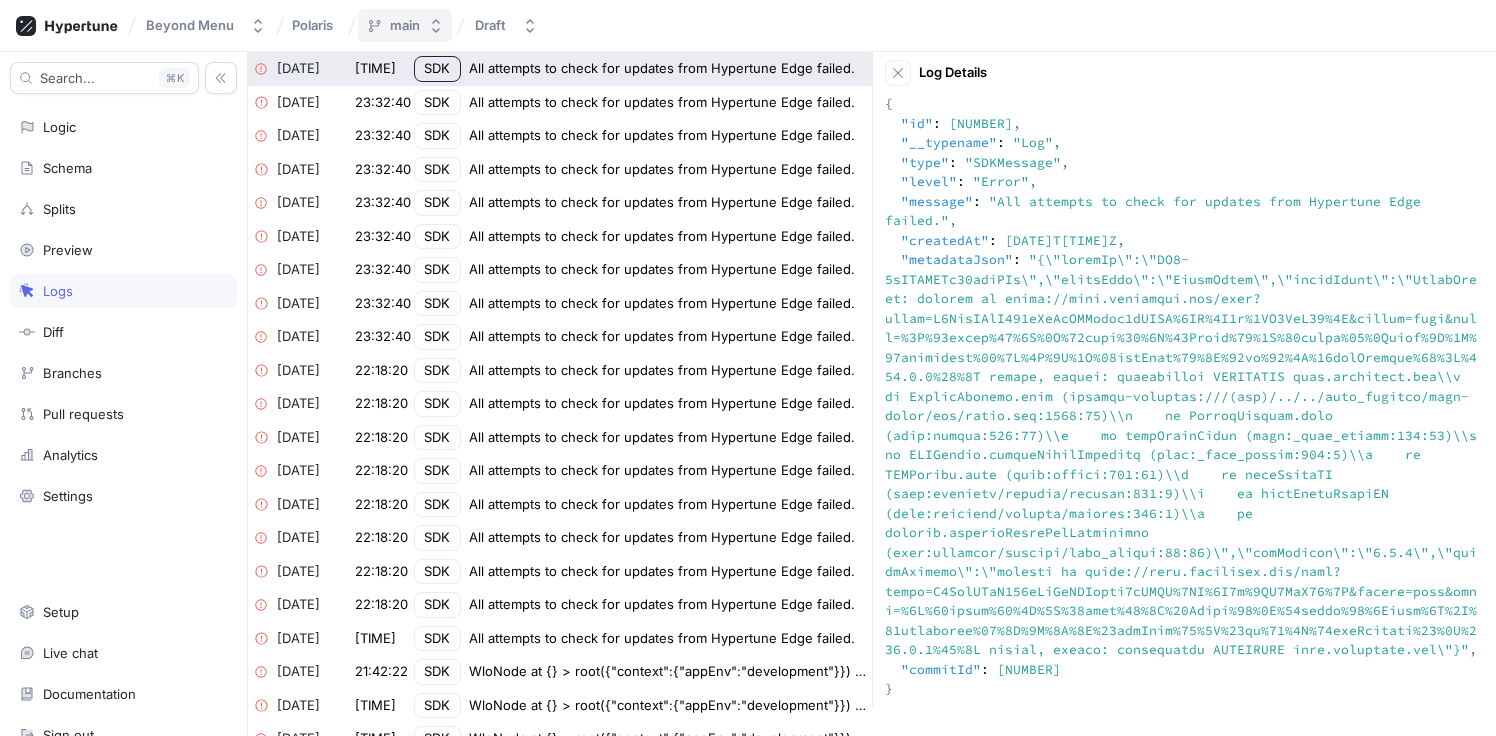 click on "main" at bounding box center [405, 25] 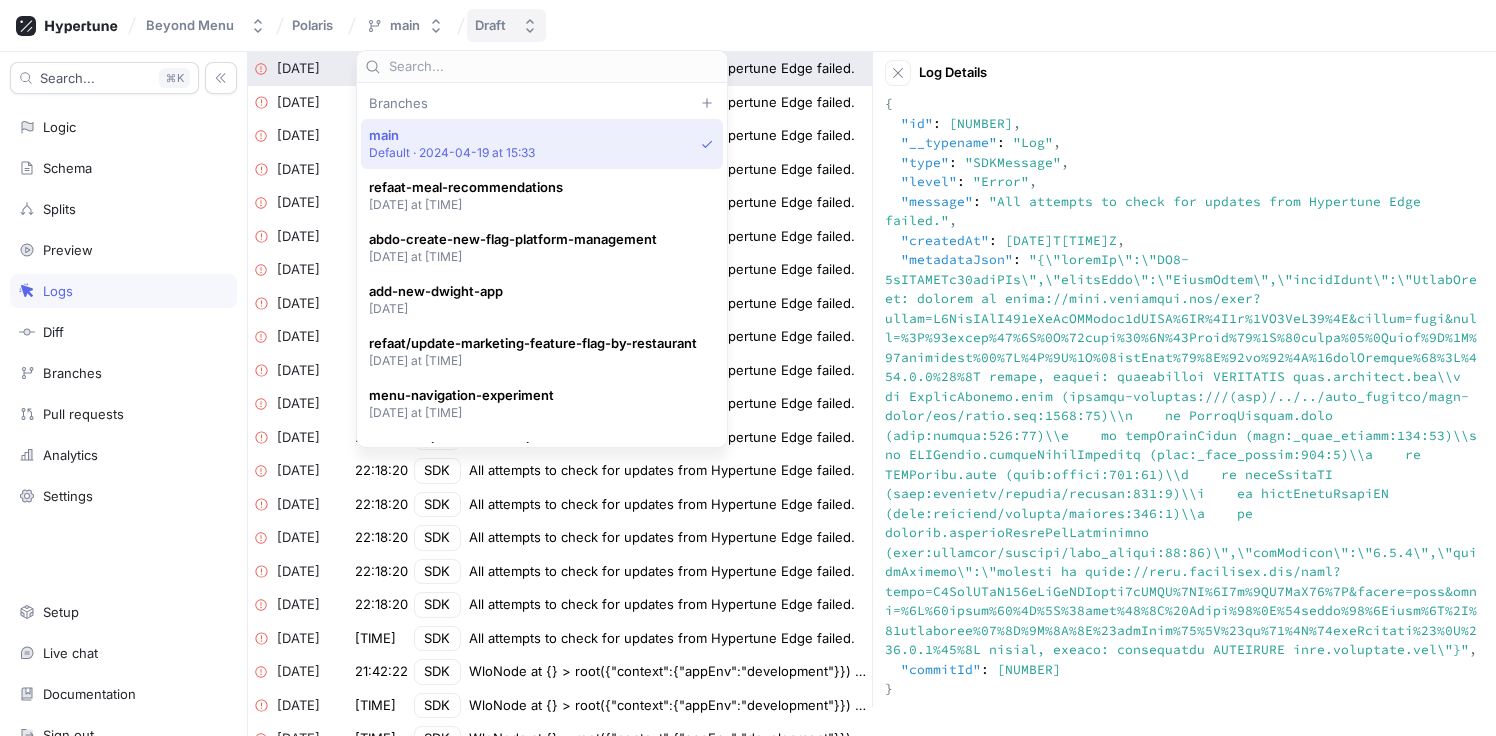 click on "Draft" at bounding box center [506, 25] 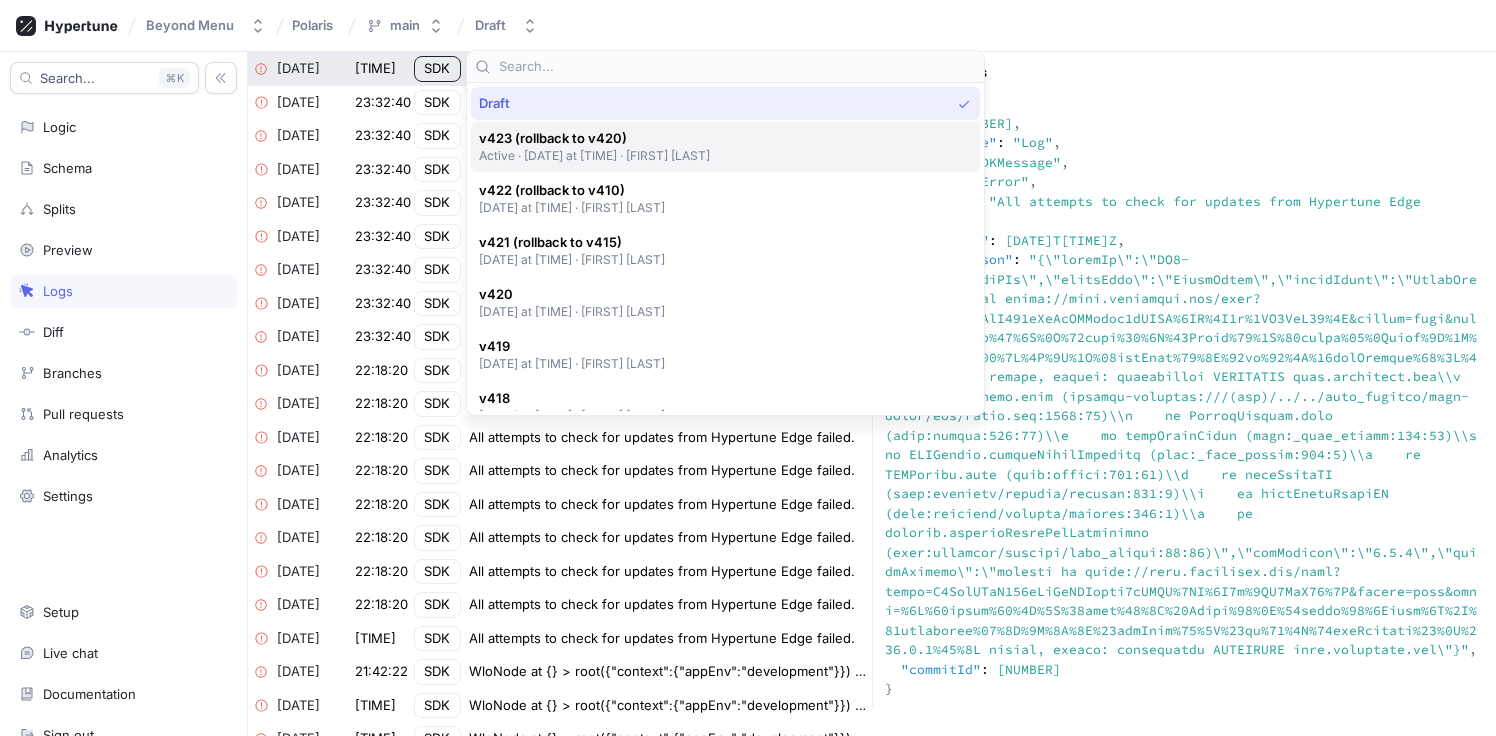 click on "Active ‧ [DATE] at [TIME] ‧ [FIRST] [LAST]" at bounding box center [595, 155] 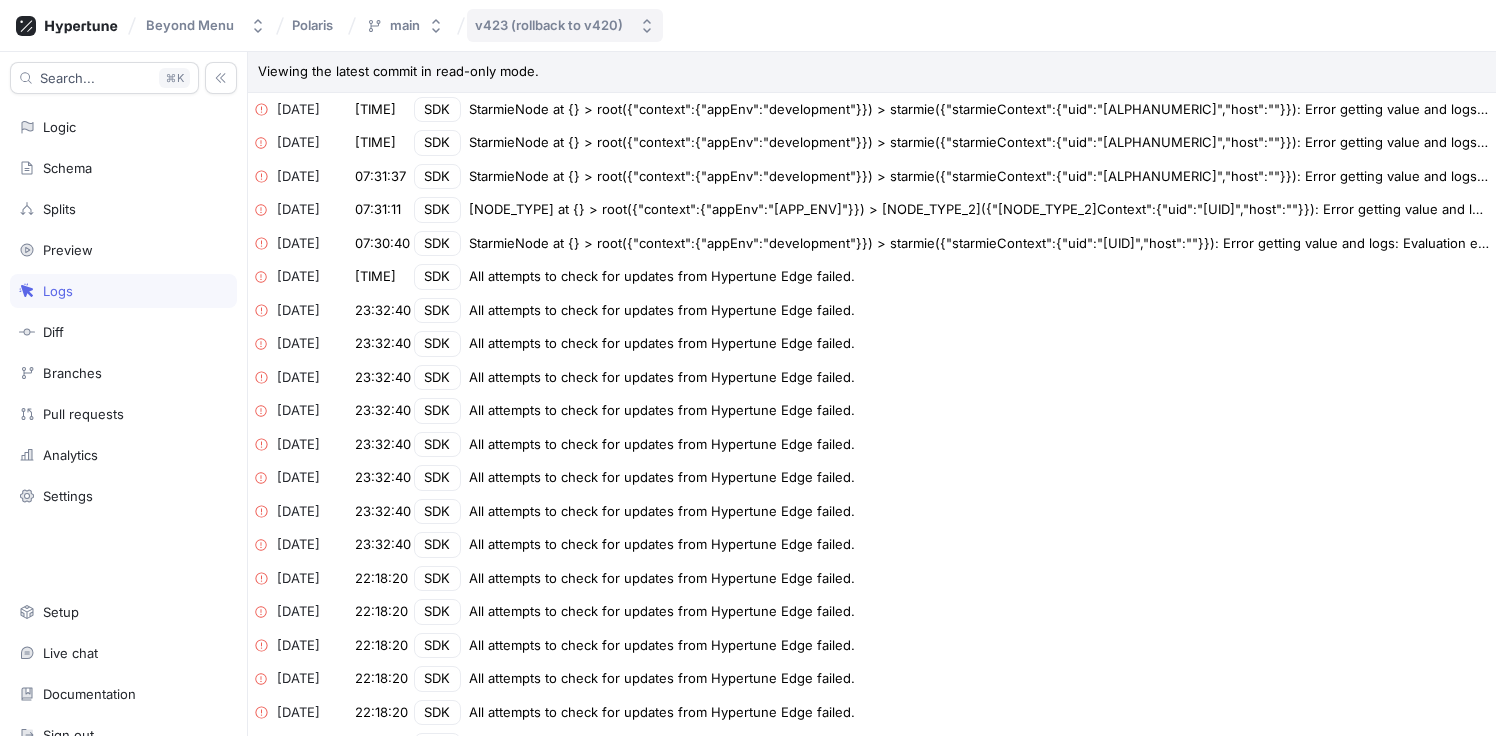 click on "v423 (rollback to v420)" at bounding box center [549, 25] 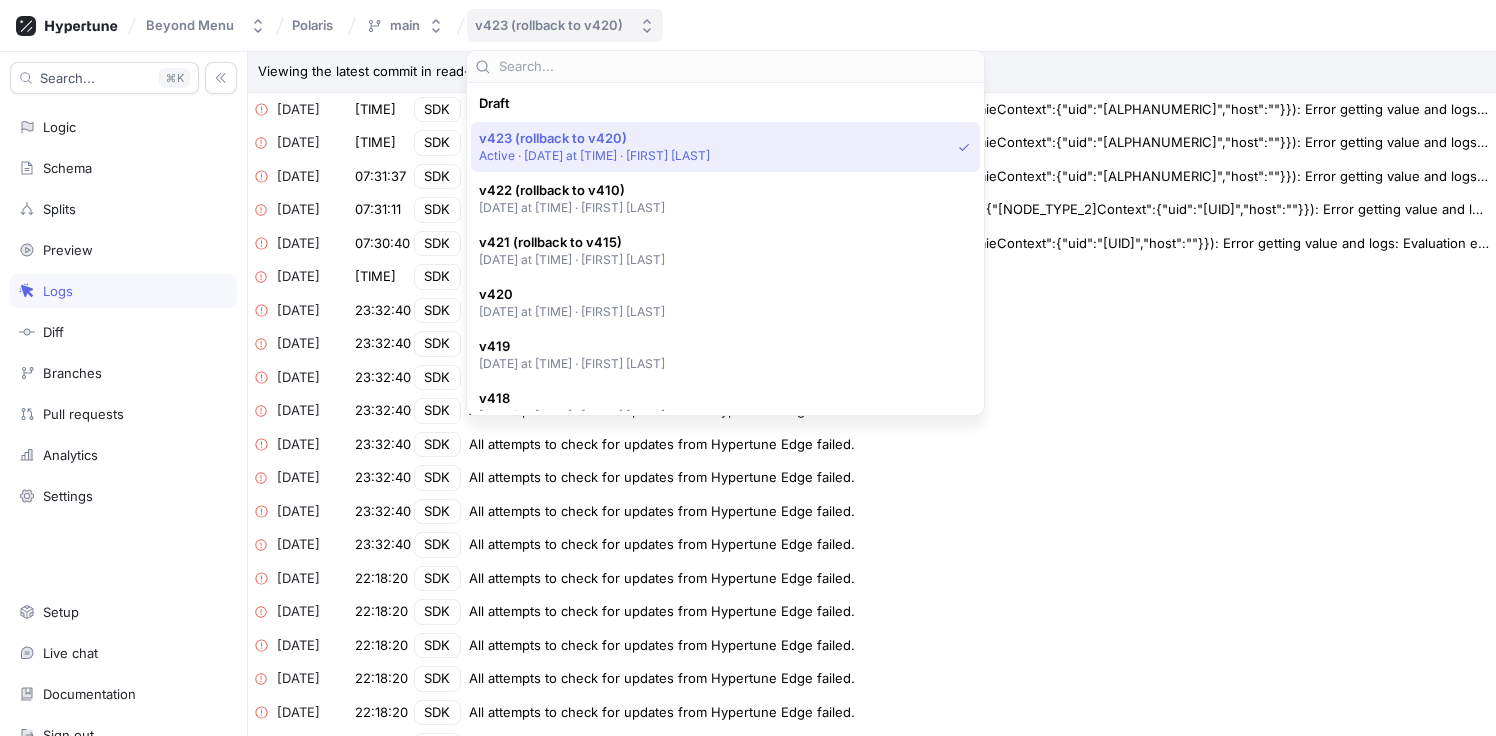 scroll, scrollTop: 35, scrollLeft: 0, axis: vertical 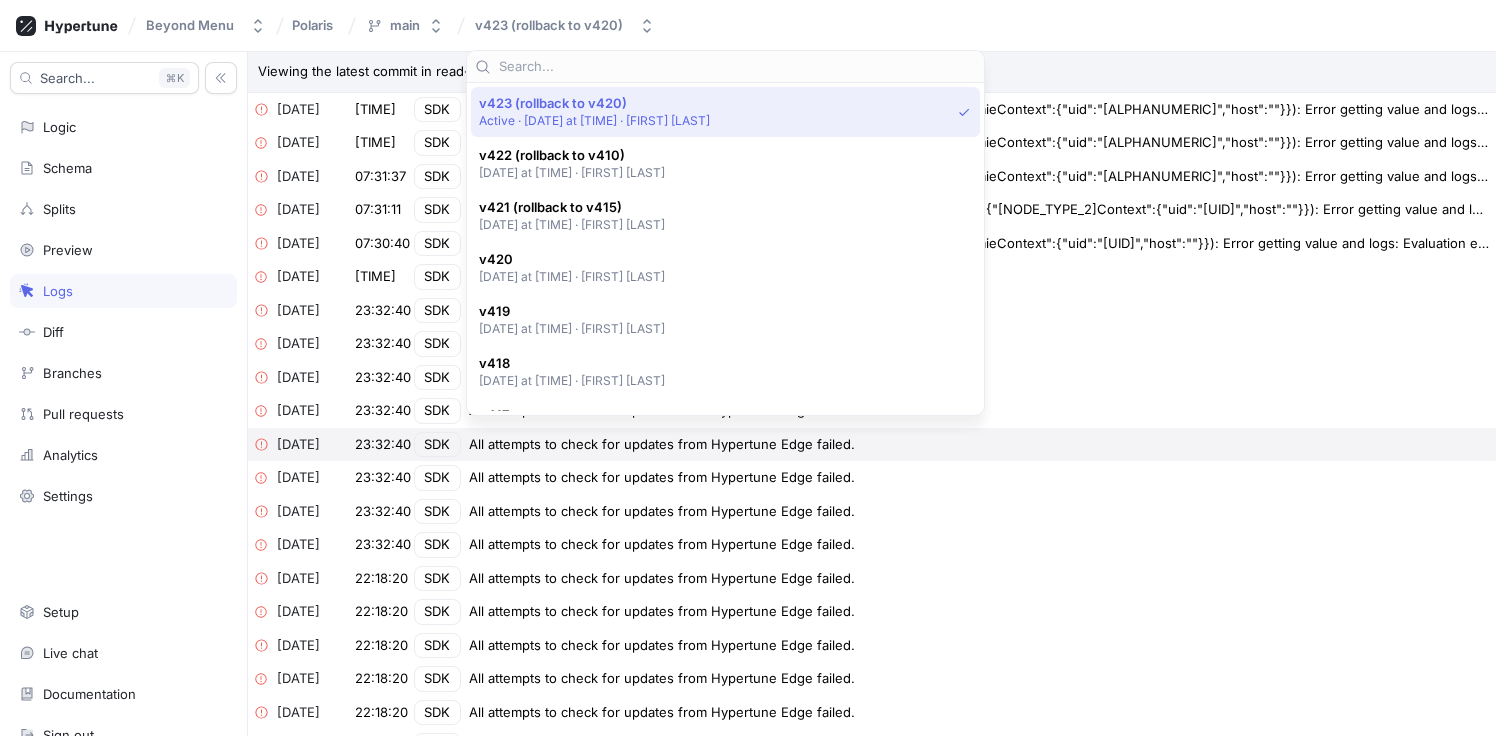 click on "All attempts to check for updates from Hypertune Edge failed." at bounding box center (662, 478) 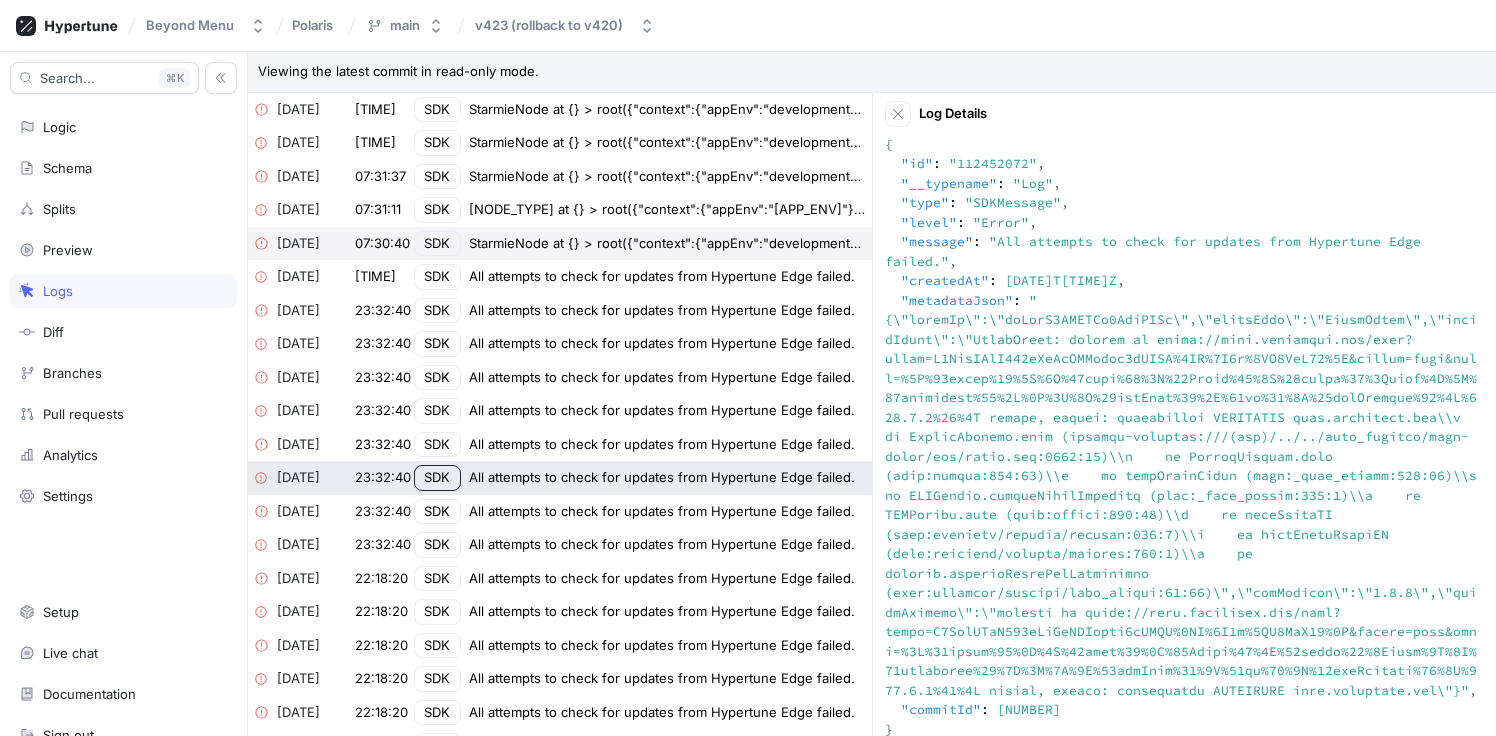click on "StarmieNode at {} > root({"context":{"appEnv":"development"}}) > starmie({"starmieContext":{"uid":"[UID]","host":""}}): Error getting value and logs: Evaluation error: After evaluating your expression, the result was still in a complex form. If you've made breaking changes to your schema like adding a new field argument, you may need to re-run code generation and fix the type errors." at bounding box center (668, 244) 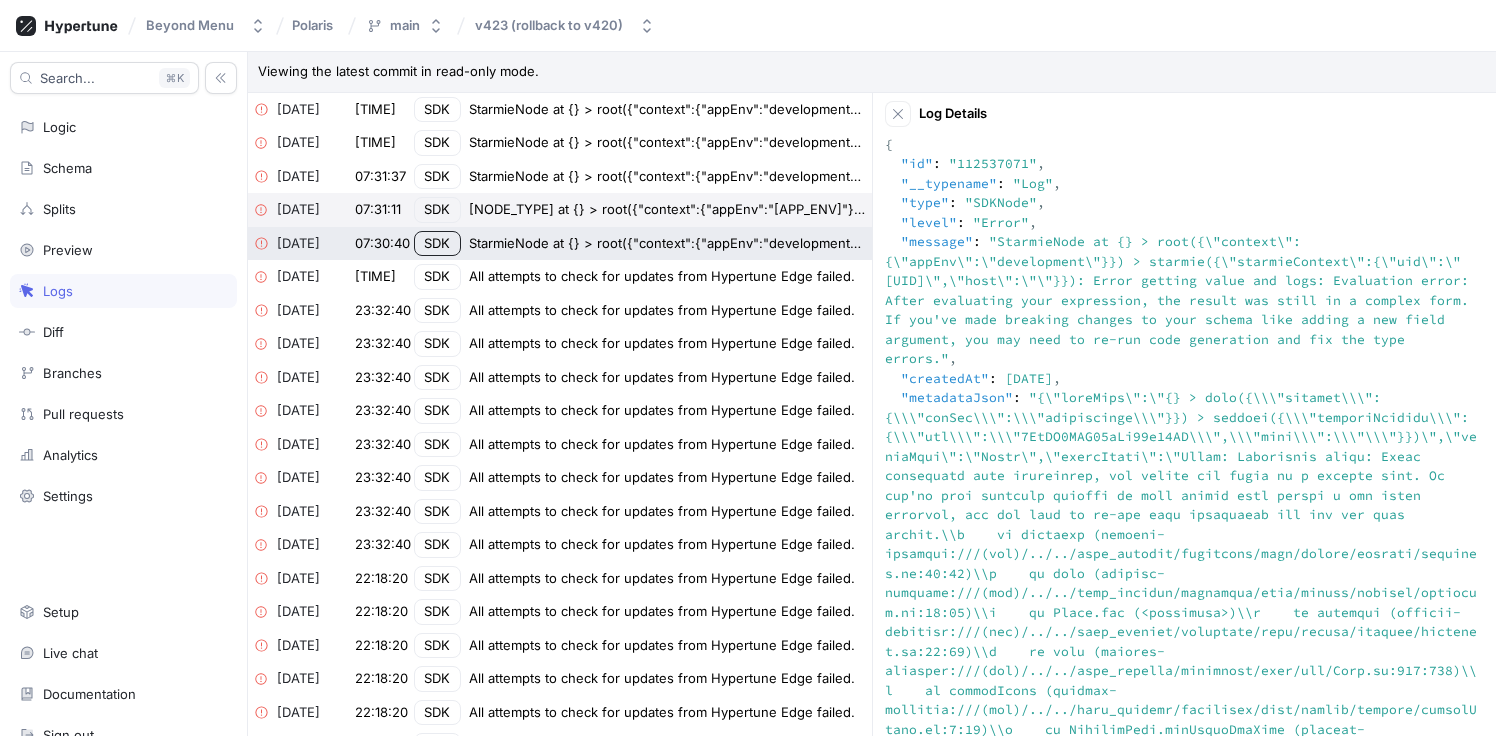click on "[NODE_TYPE] at {} > root({"context":{"appEnv":"[APP_ENV]"}}) > [NODE_TYPE_2]({"[NODE_TYPE_2]Context":{"uid":"[UID]","host":""}}): Error getting value and logs: Evaluation error: After evaluating your expression, the result was still in a complex form. If you've made breaking changes to your schema like adding a new field argument, you may need to re-run code generation and fix the type errors." at bounding box center [668, 210] 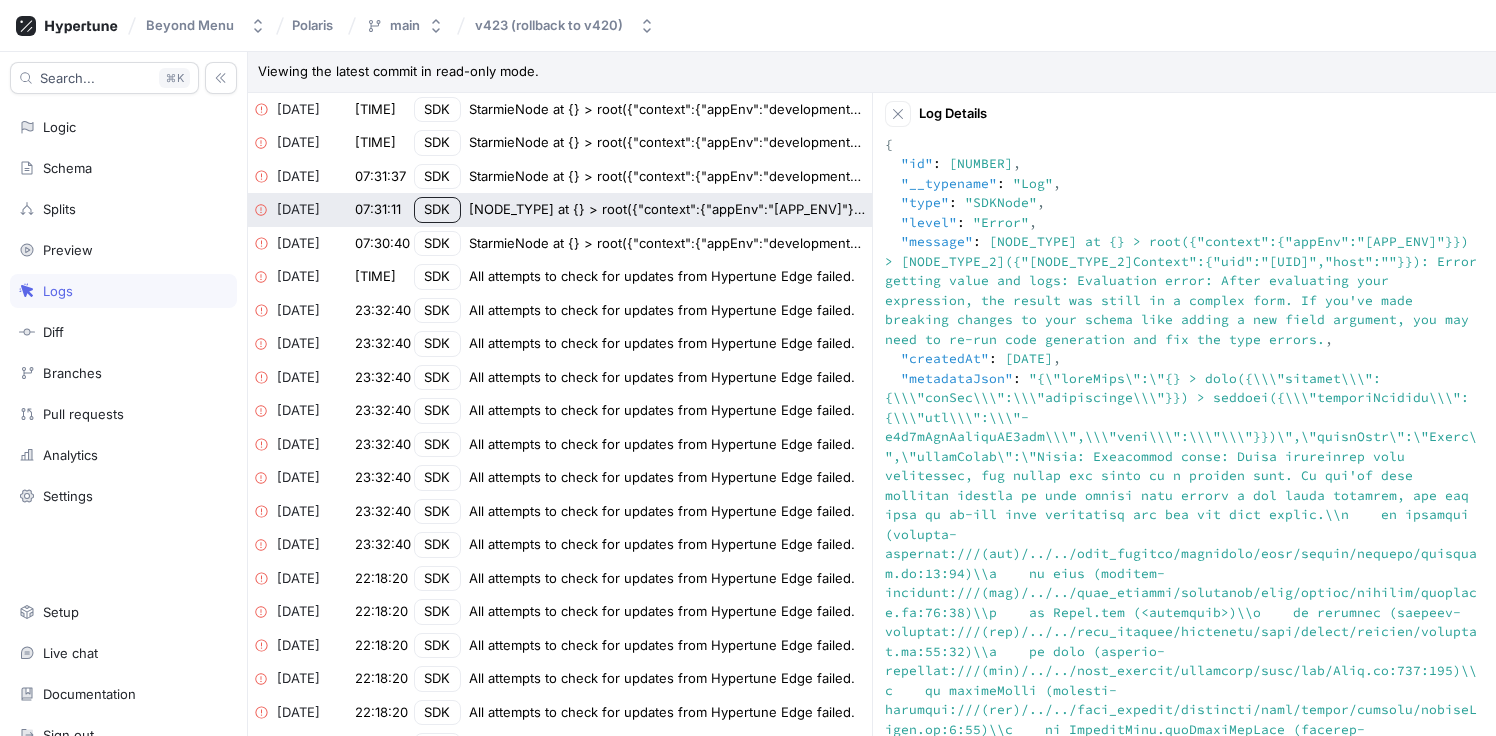 click on "StarmieNode at {} > root({"context":{"appEnv":"development"}}) > starmie({"starmieContext":{"uid":"[ALPHANUMERIC]","host":""}}): Error getting value and logs: Evaluation error: After evaluating your expression, the result was still in a complex form. If you've made breaking changes to your schema like adding a new field argument, you may need to re-run code generation and fix the type errors." at bounding box center (668, 177) 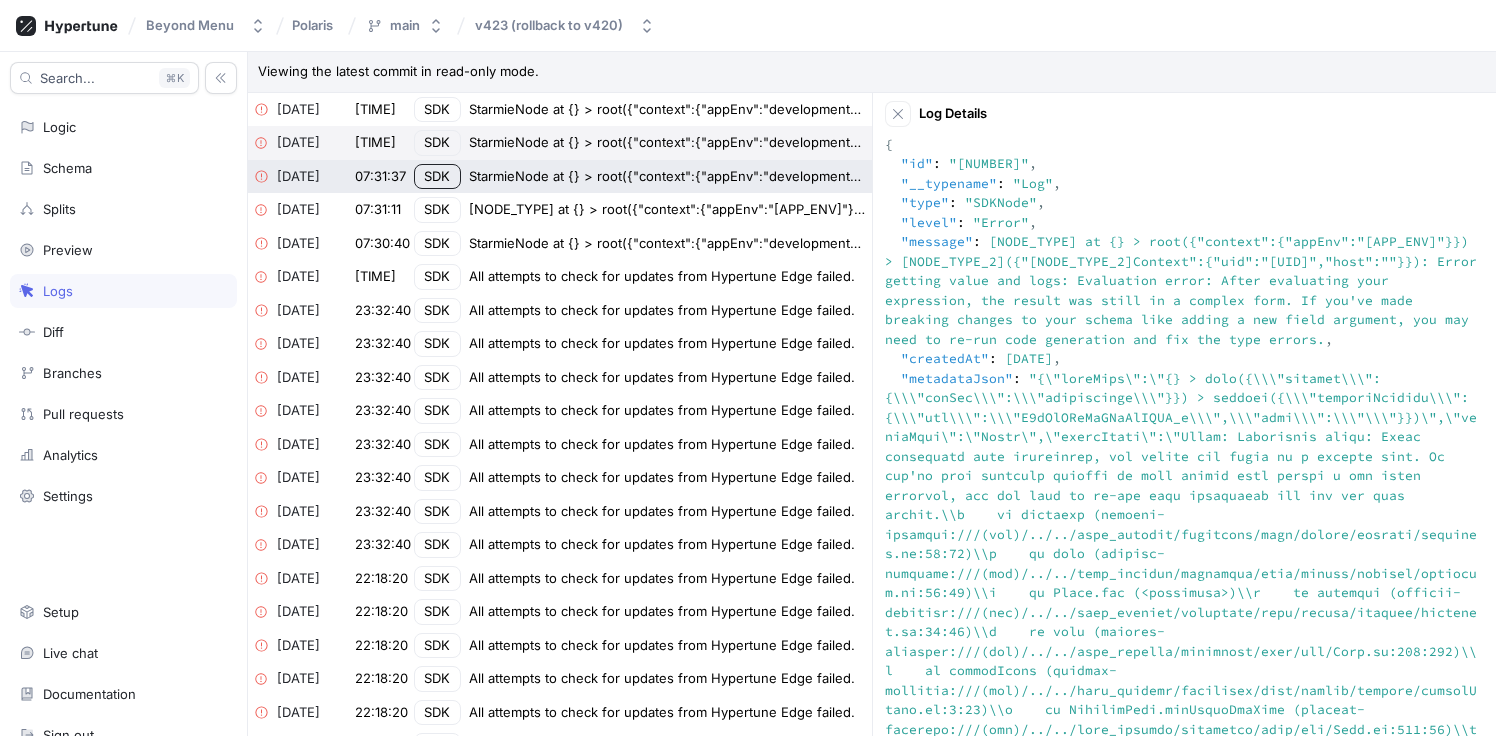 click on "StarmieNode at {} > root({"context":{"appEnv":"development"}}) > starmie({"starmieContext":{"uid":"[ALPHANUMERIC]","host":""}}): Error getting value and logs: Evaluation error: After evaluating your expression, the result was still in a complex form. If you've made breaking changes to your schema like adding a new field argument, you may need to re-run code generation and fix the type errors." at bounding box center [668, 143] 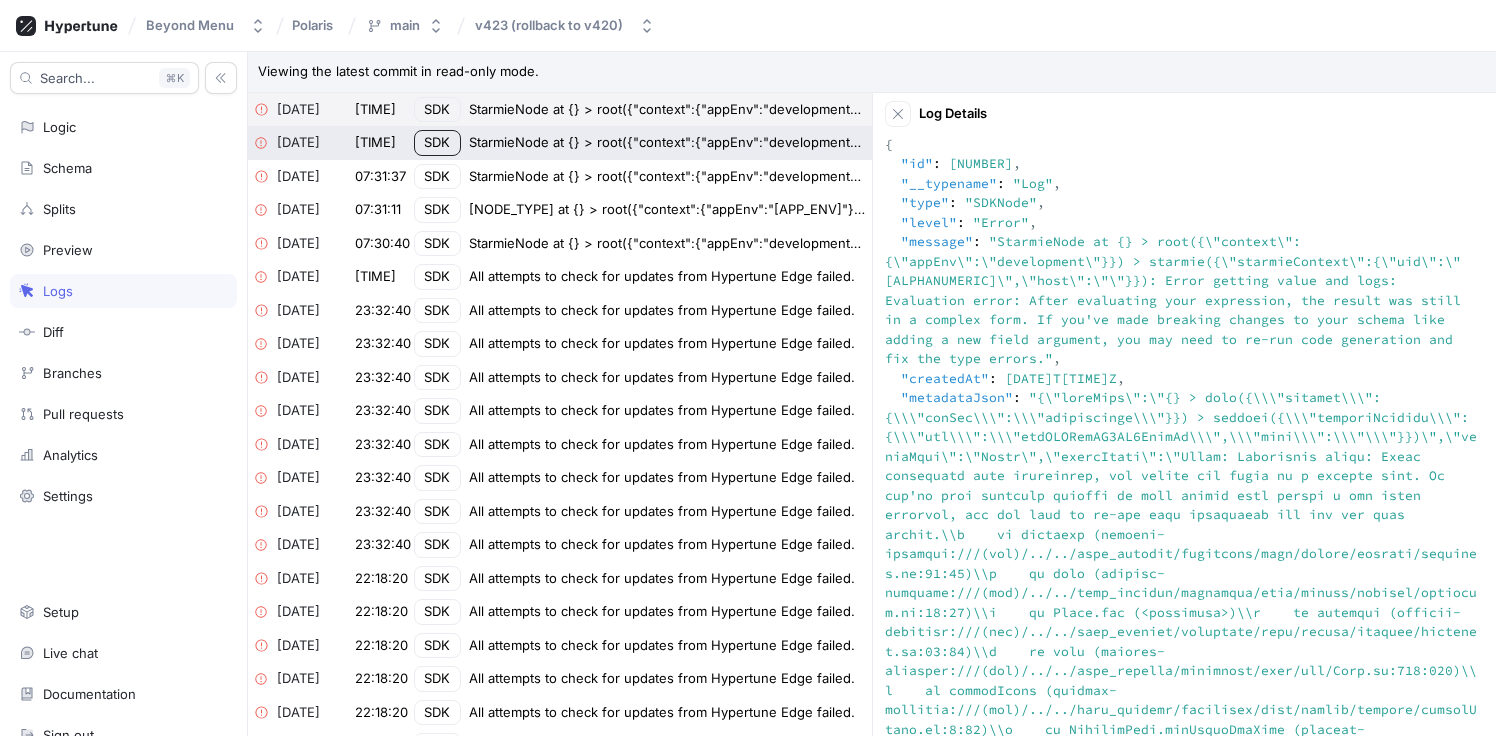 click on "[DATE] [TIME] SDK StarmieNode at {} > root({"context":{"appEnv":"development"}}) > starmie({"starmieContext":{"uid":"[UID]","host":""}}): Error getting value and logs: Evaluation error: After evaluating your expression, the result was still in a complex form. If you've made breaking changes to your schema like adding a new field argument, you may need to re-run code generation and fix the type errors." at bounding box center (560, 110) 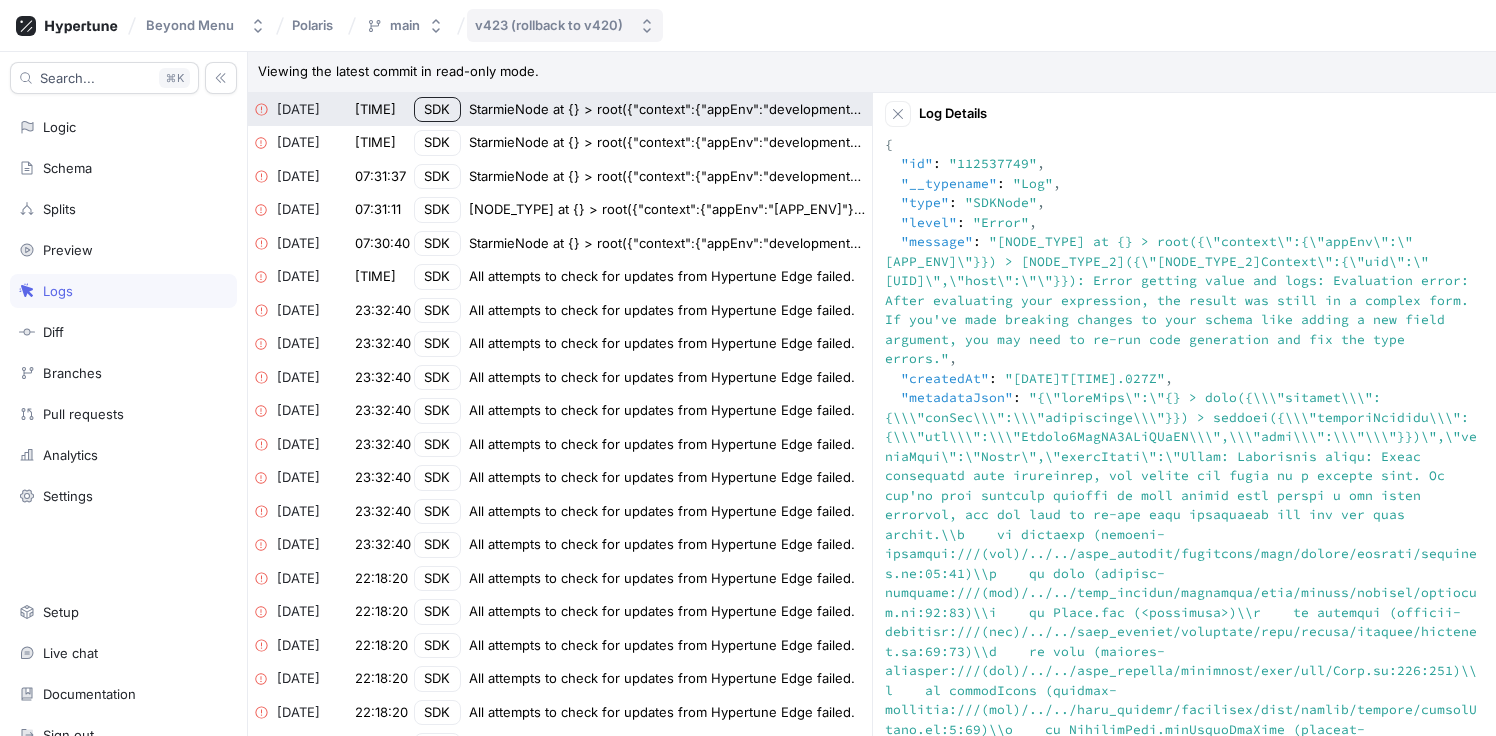 click on "v423 (rollback to v420)" at bounding box center (549, 25) 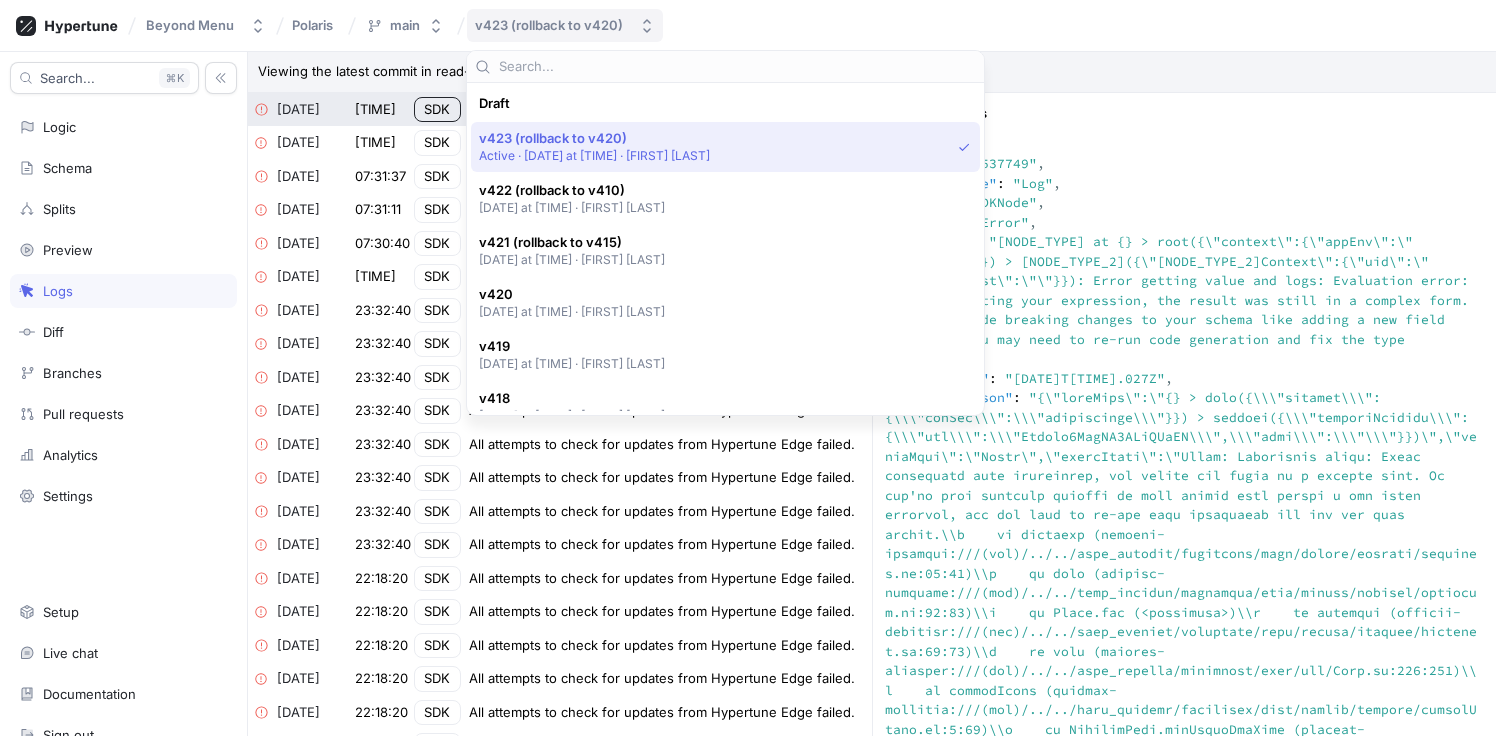 scroll, scrollTop: 35, scrollLeft: 0, axis: vertical 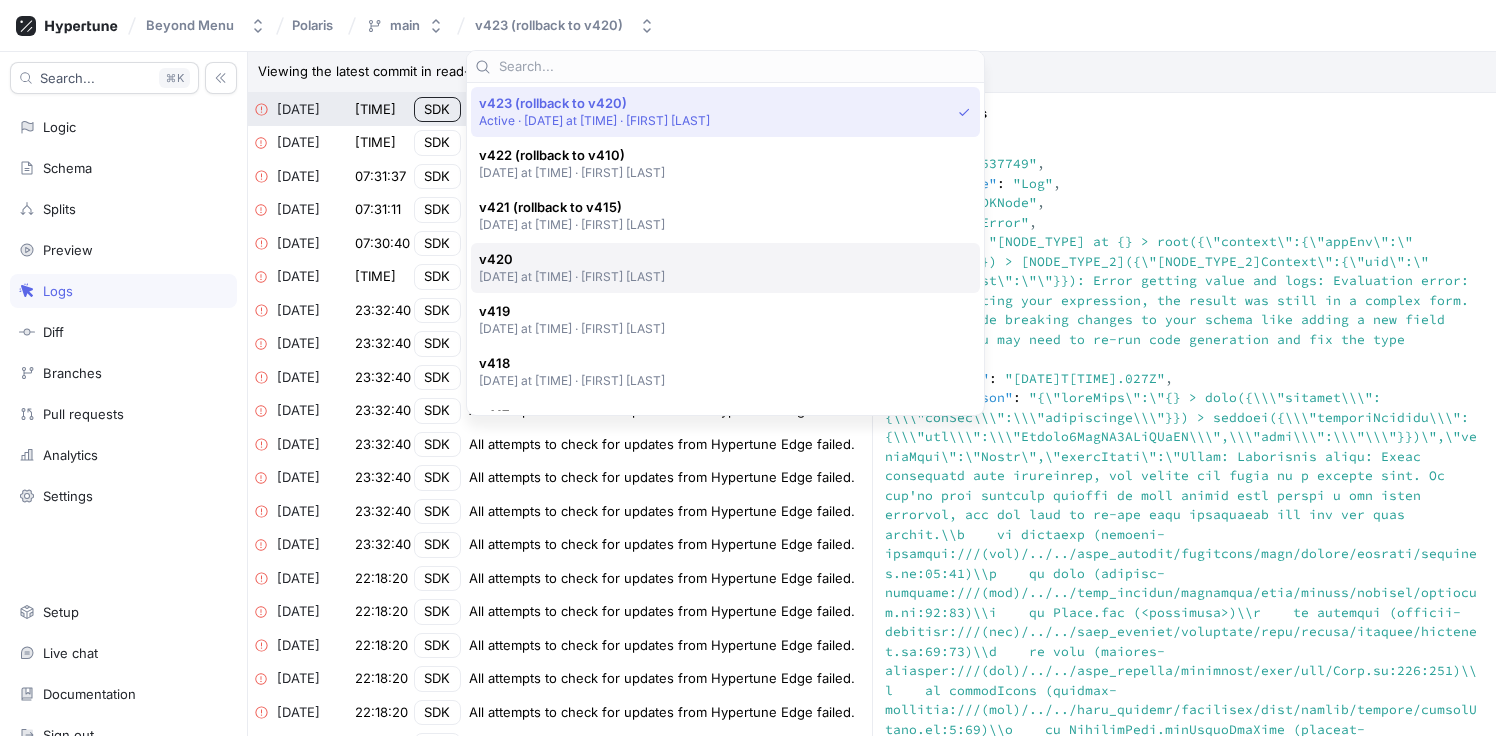 click on "v420" at bounding box center [572, 259] 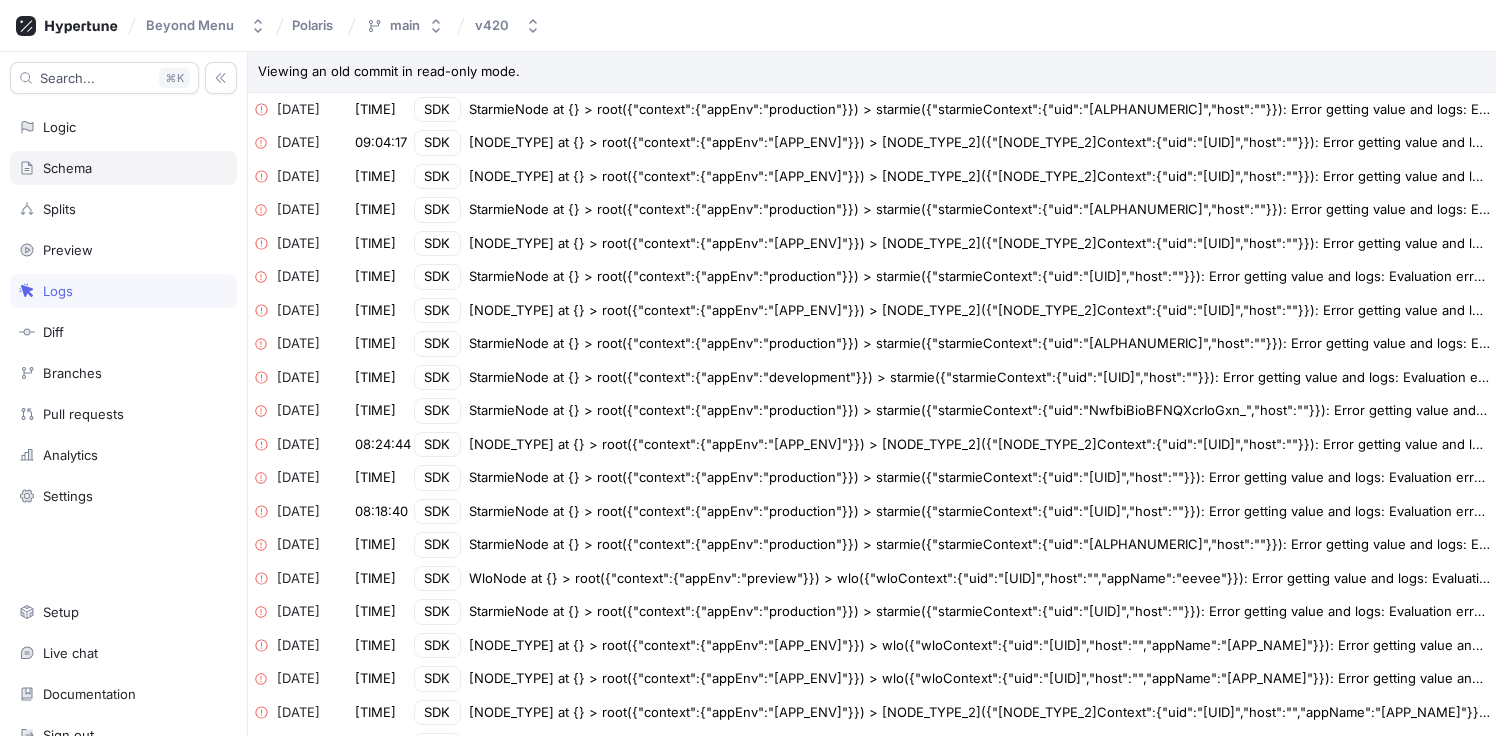 click on "Schema" at bounding box center (123, 168) 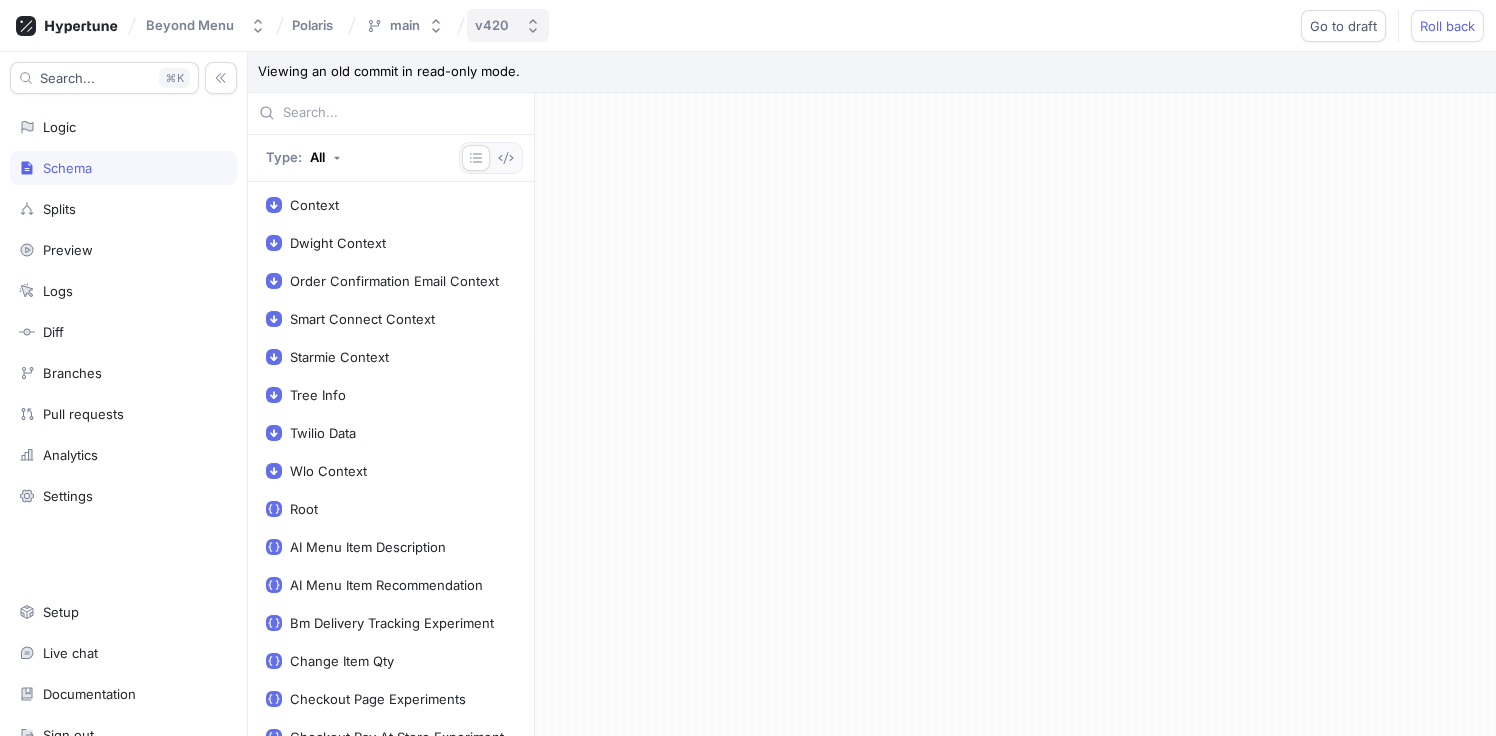 click on "v420" at bounding box center [492, 25] 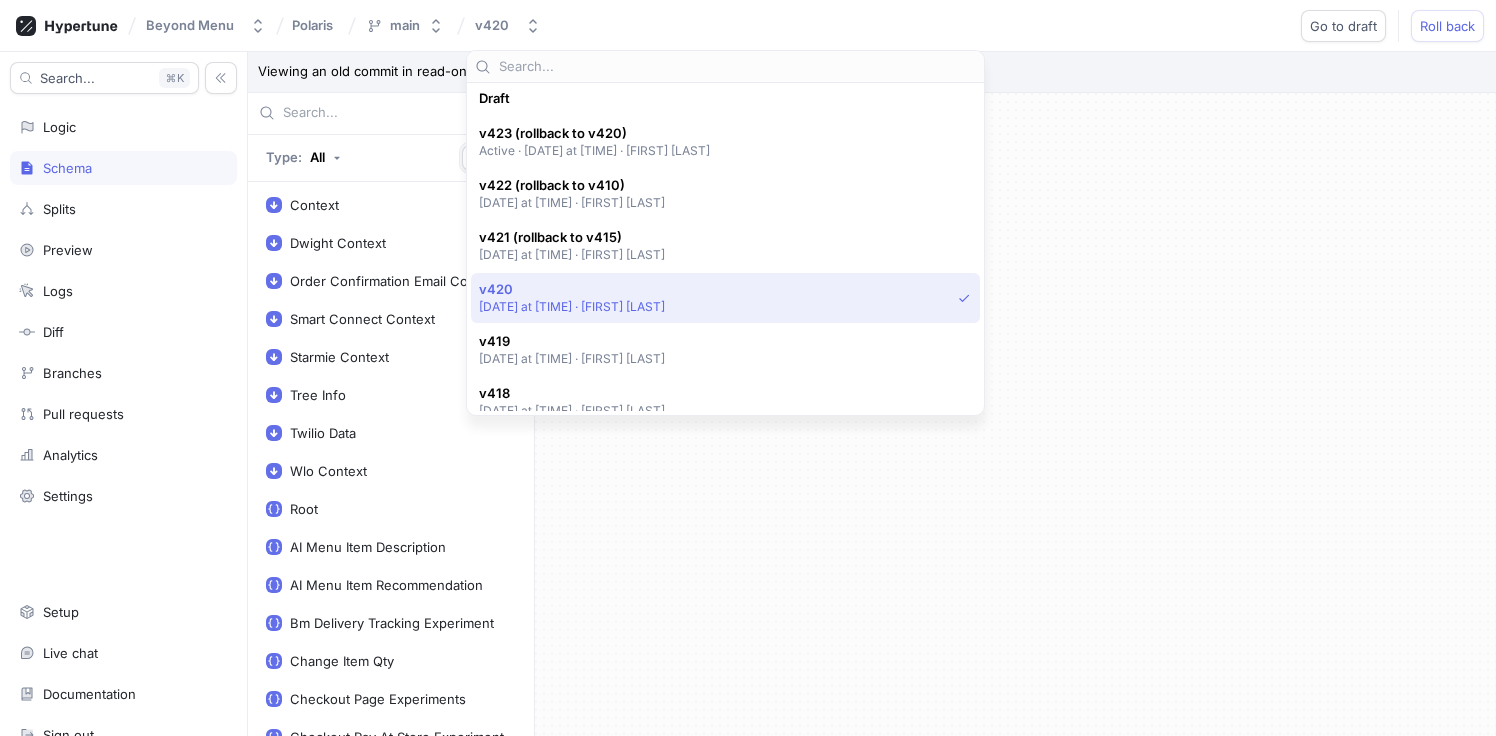 scroll, scrollTop: 0, scrollLeft: 0, axis: both 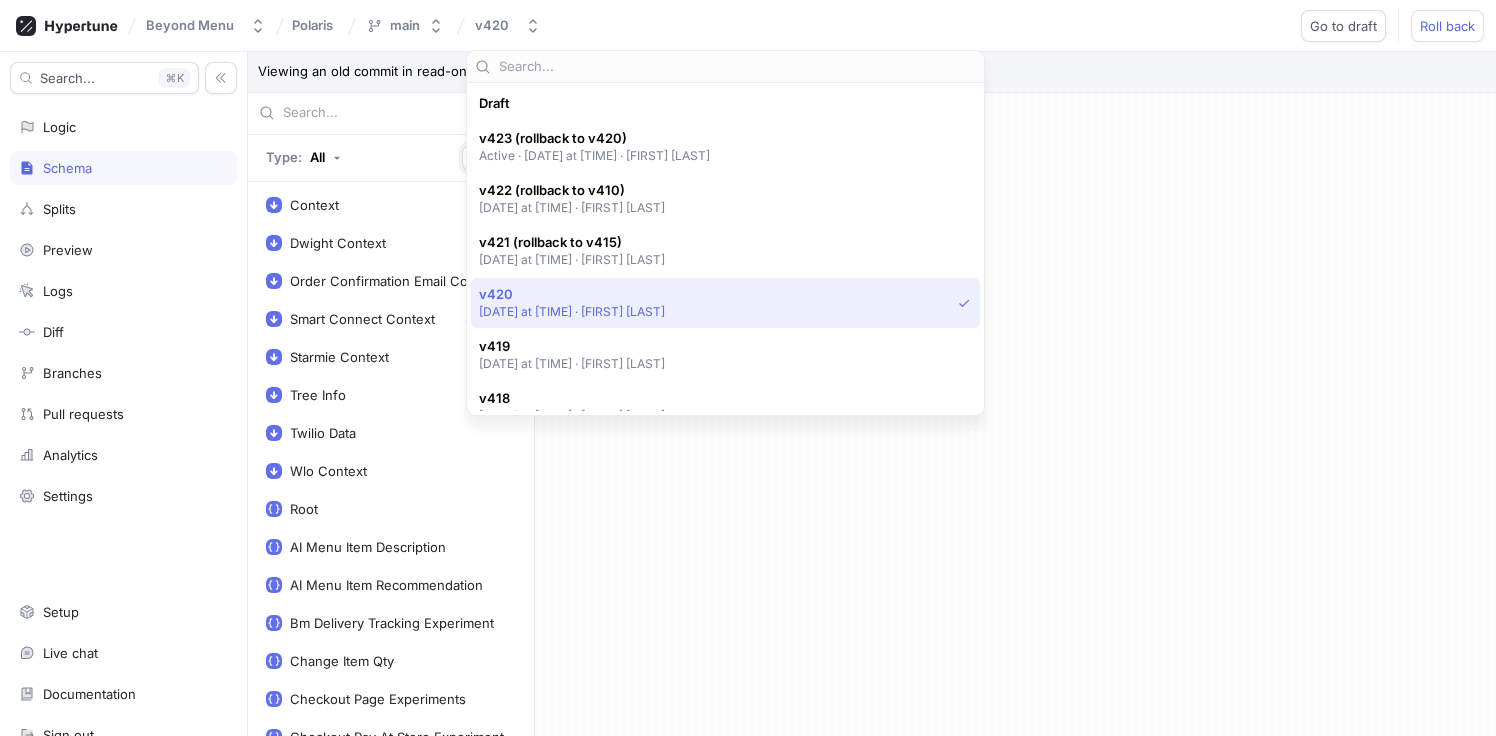 click on "Beyond Menu Polaris main v420 Go to draft Roll back" at bounding box center (748, 26) 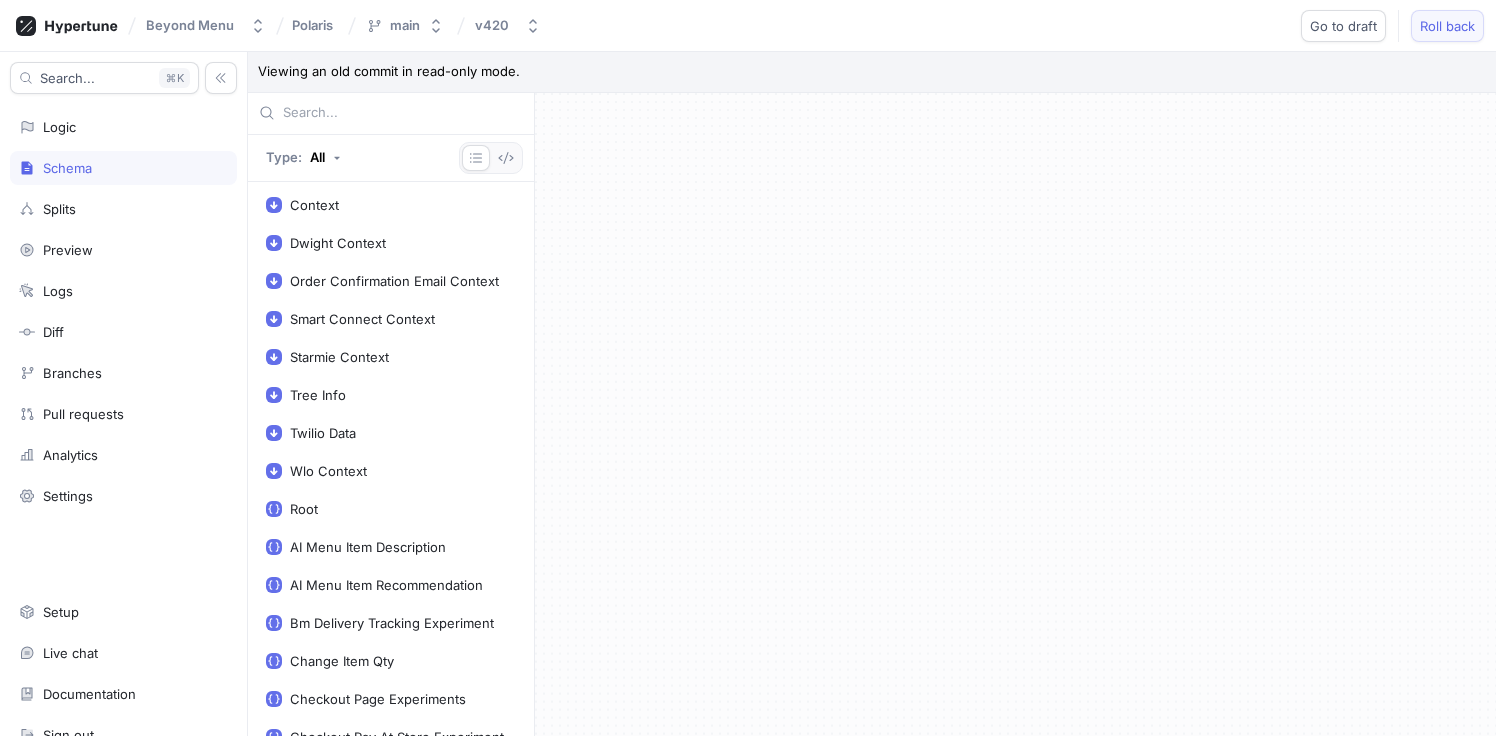 click on "Roll back" at bounding box center (1447, 26) 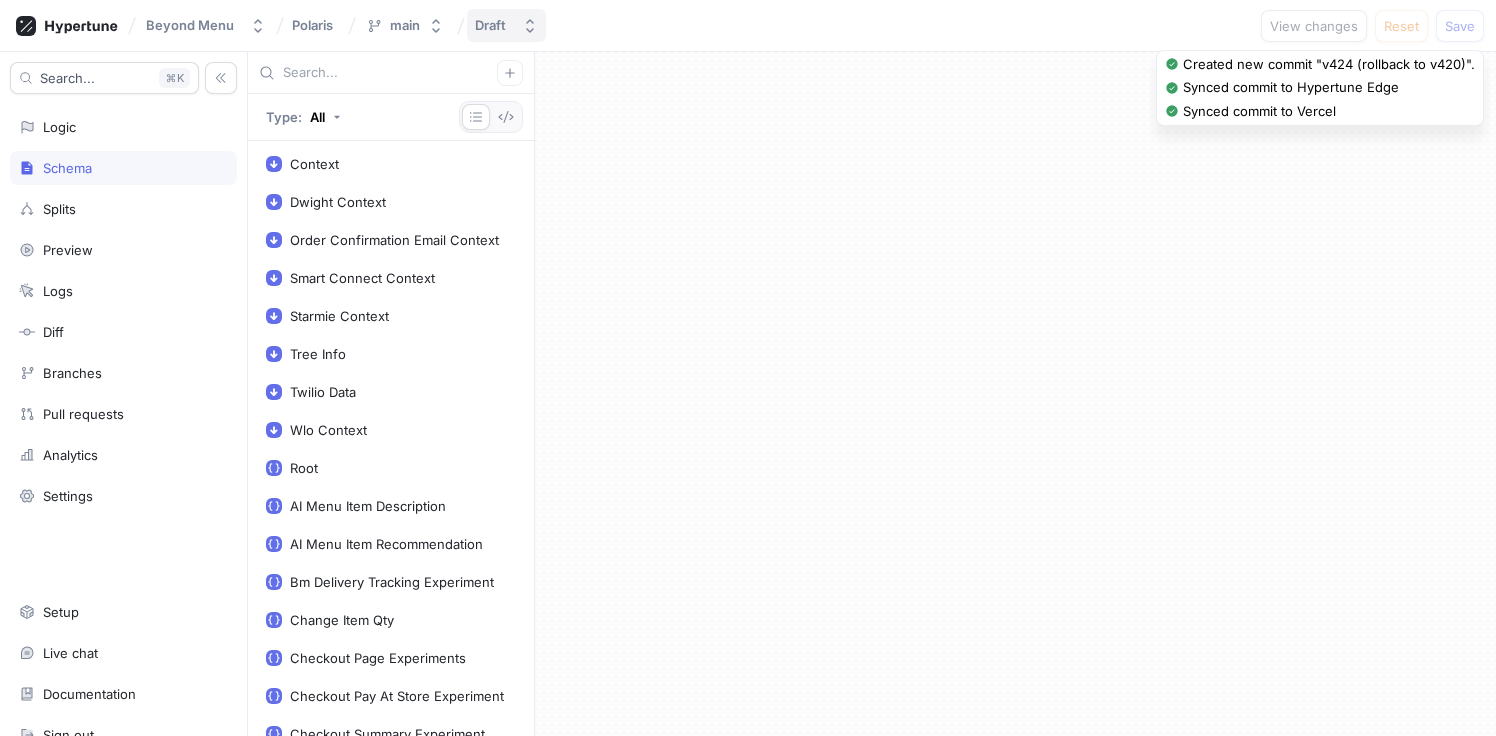 click 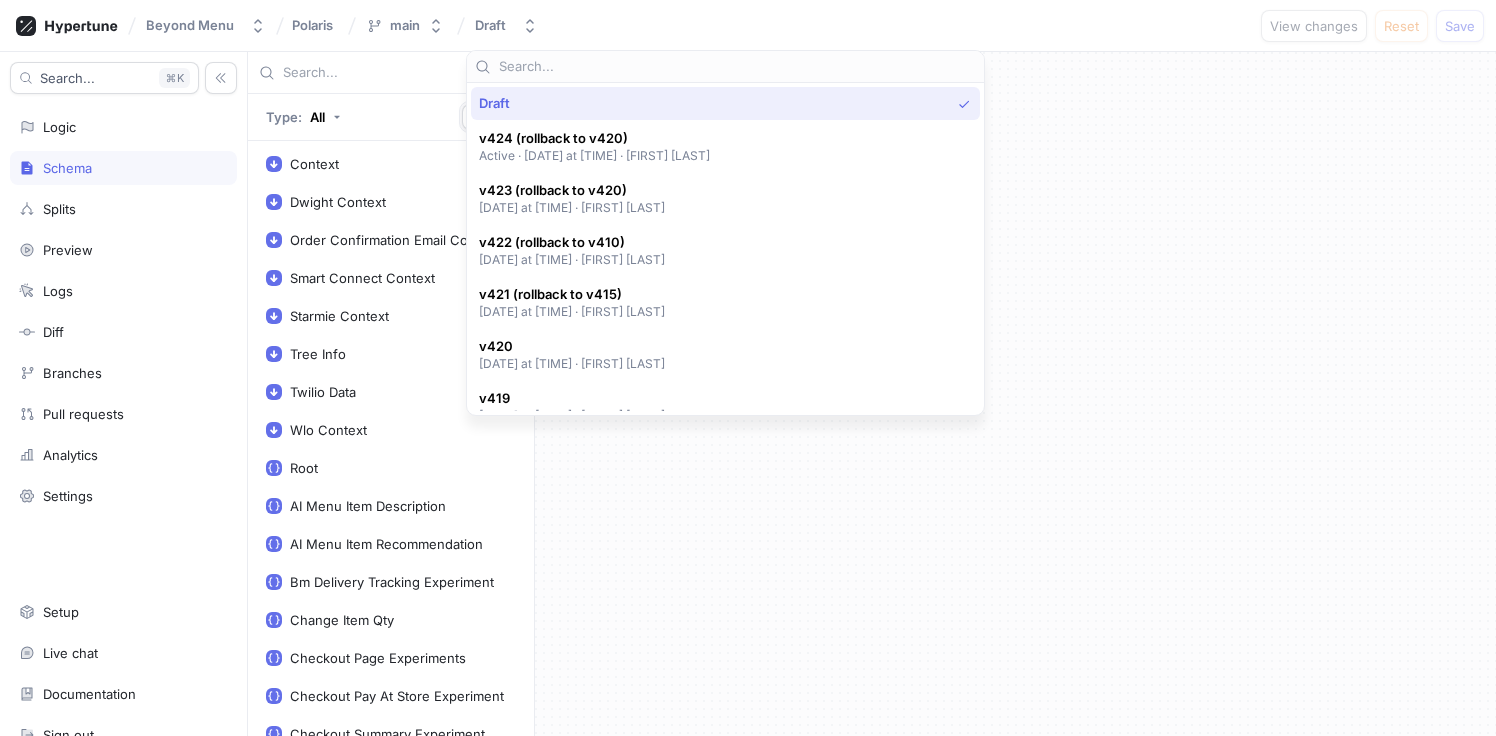 click on "Beyond Menu Polaris main Draft View changes Reset Save" at bounding box center [748, 26] 